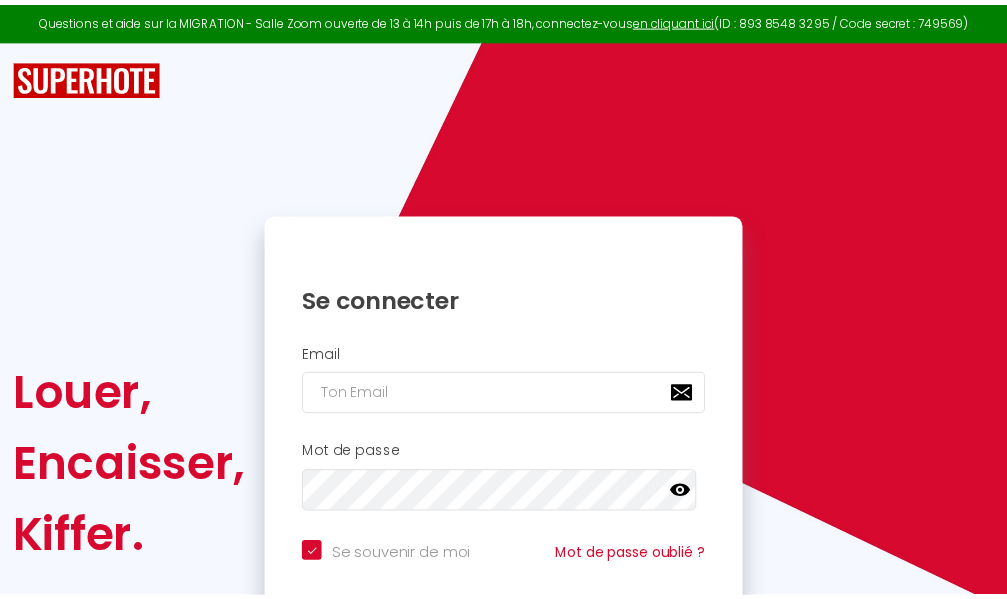 scroll, scrollTop: 0, scrollLeft: 0, axis: both 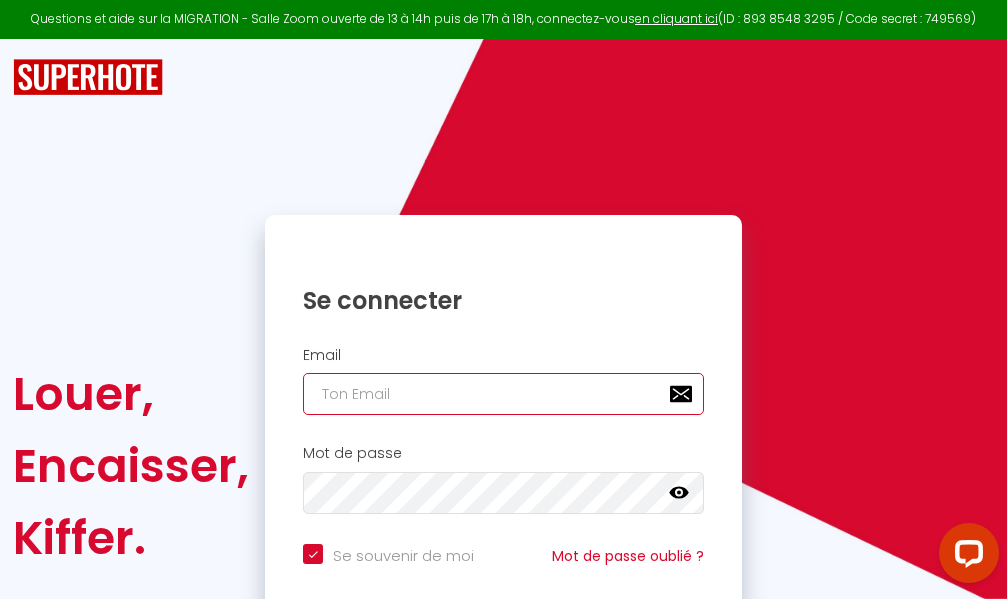 click at bounding box center [503, 394] 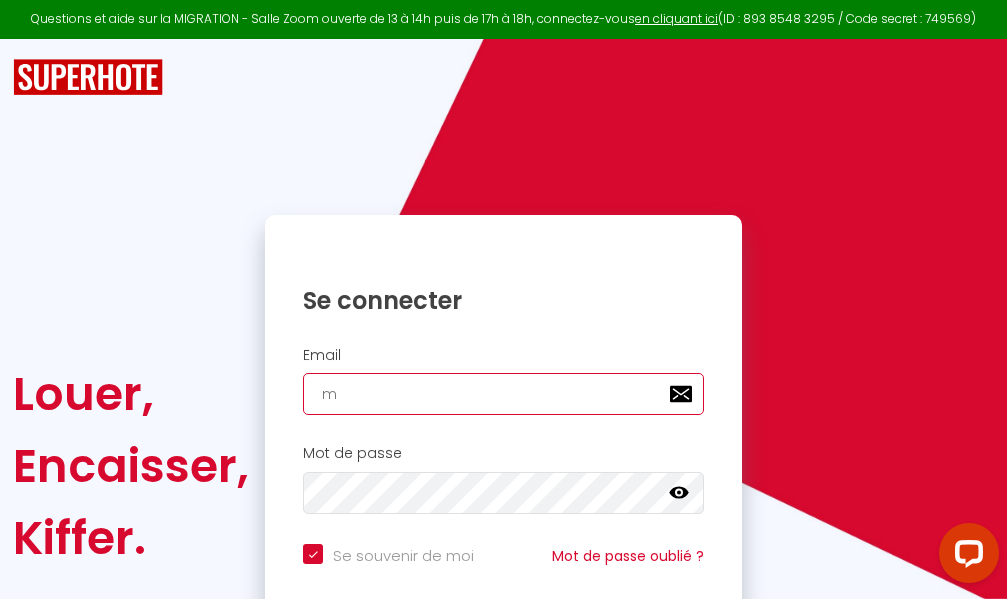 checkbox on "true" 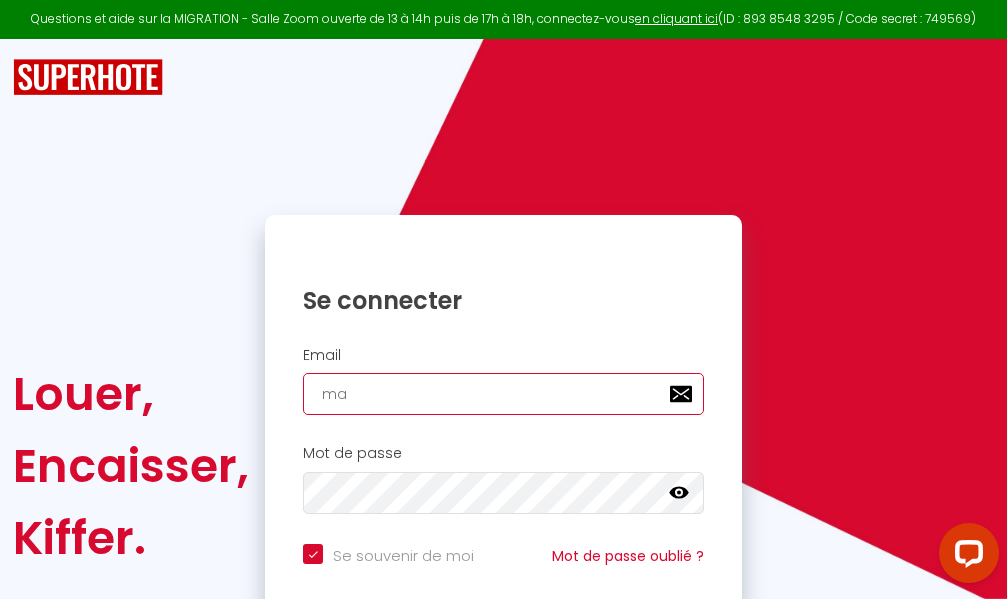 checkbox on "true" 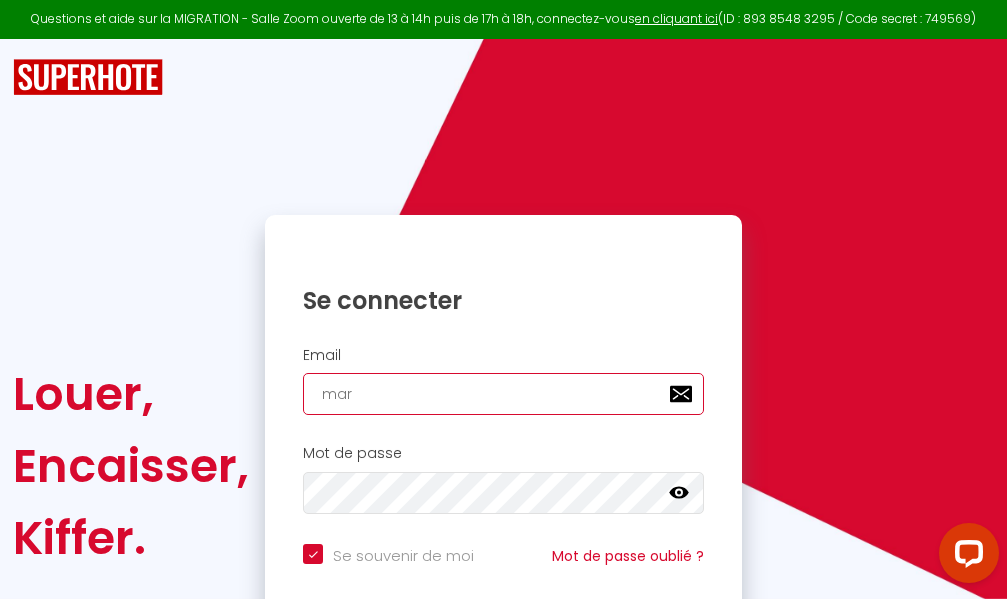 checkbox on "true" 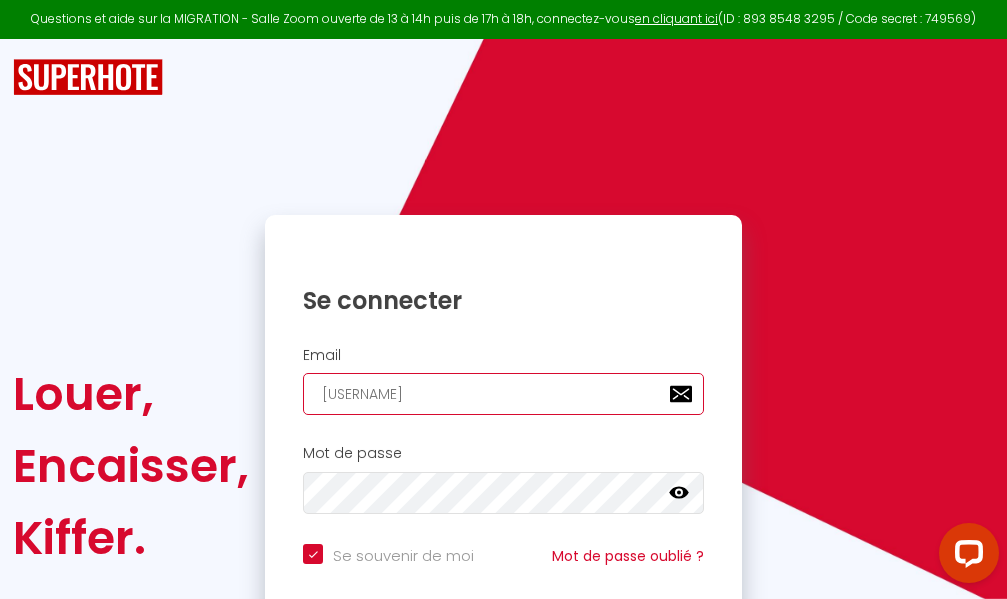 checkbox on "true" 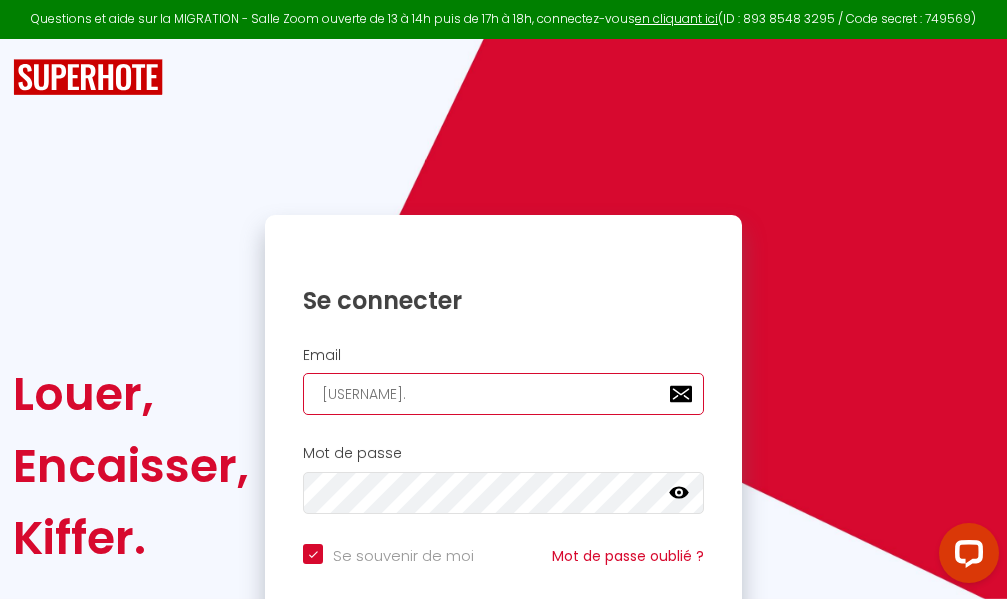 checkbox on "true" 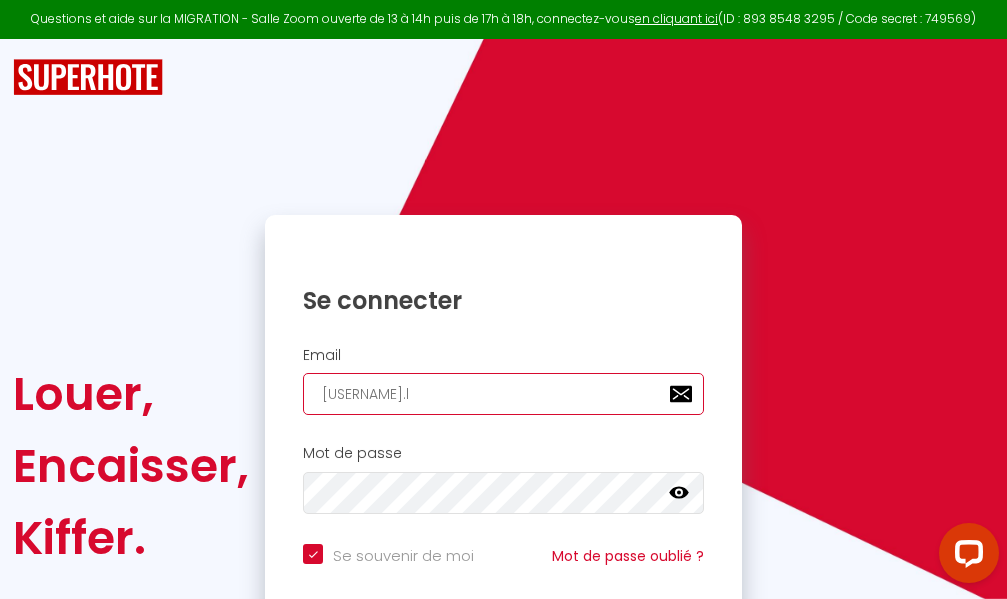 checkbox on "true" 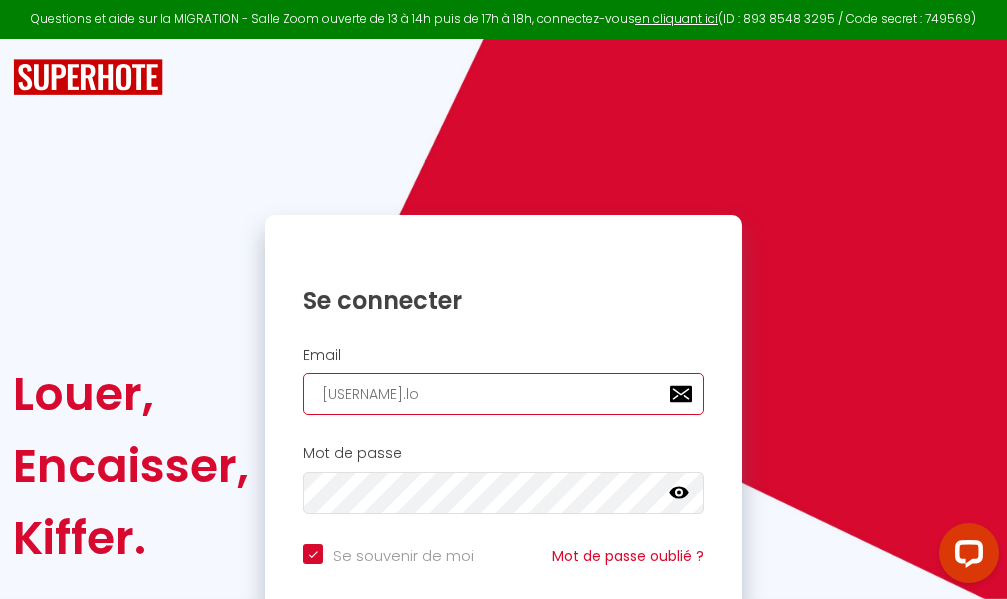 checkbox on "true" 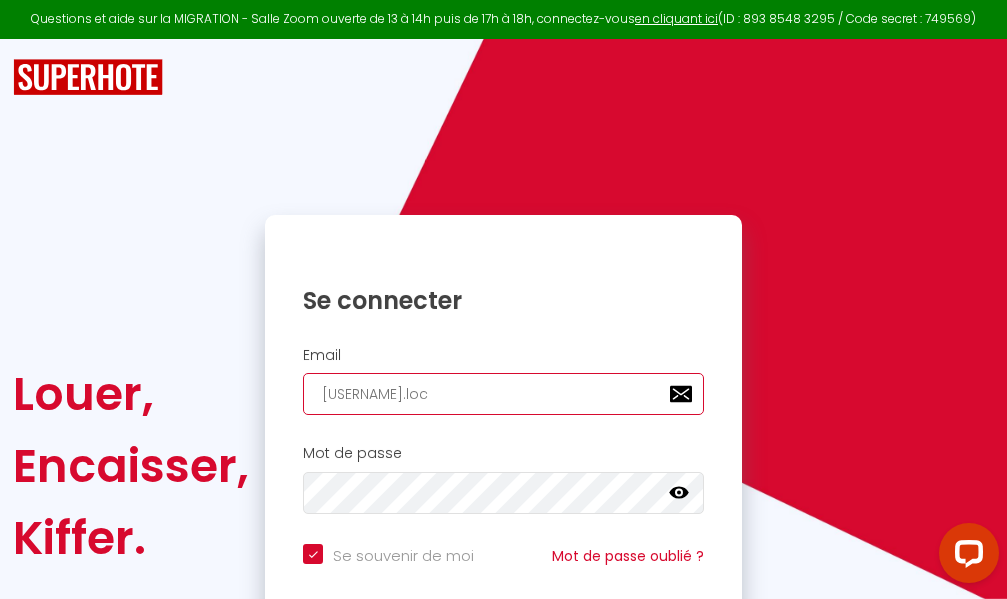 checkbox on "true" 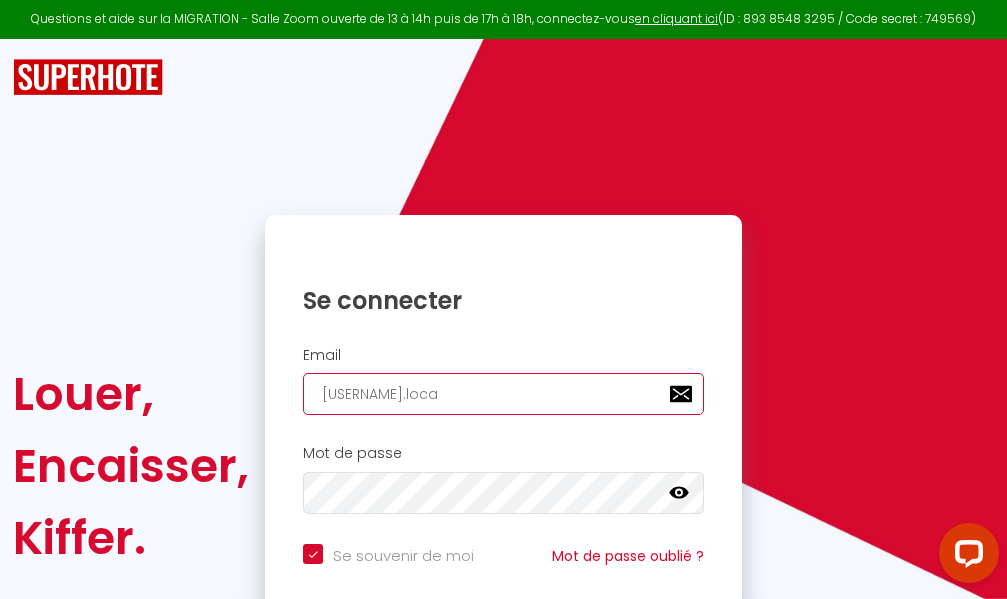 checkbox on "true" 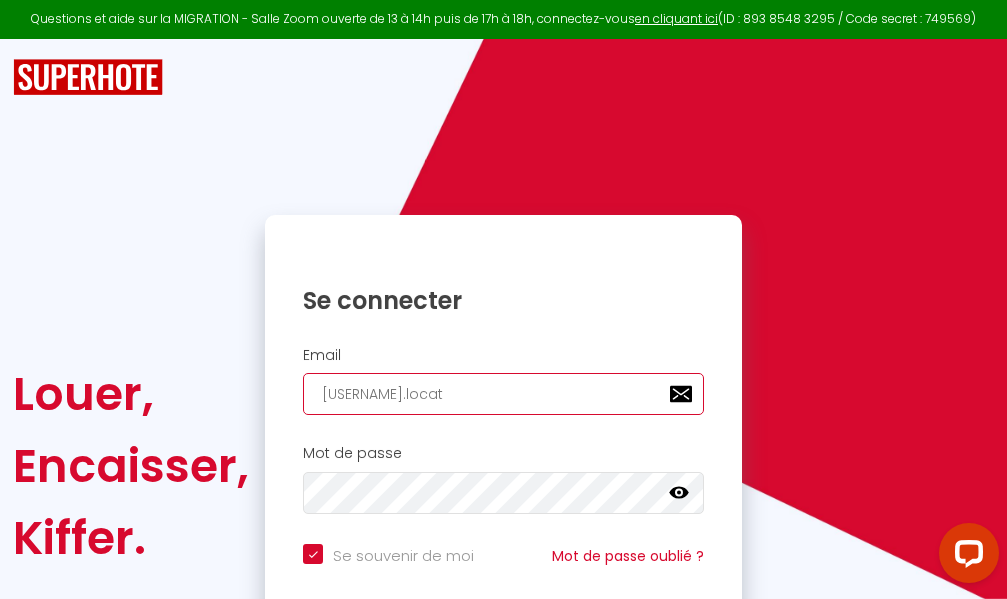checkbox on "true" 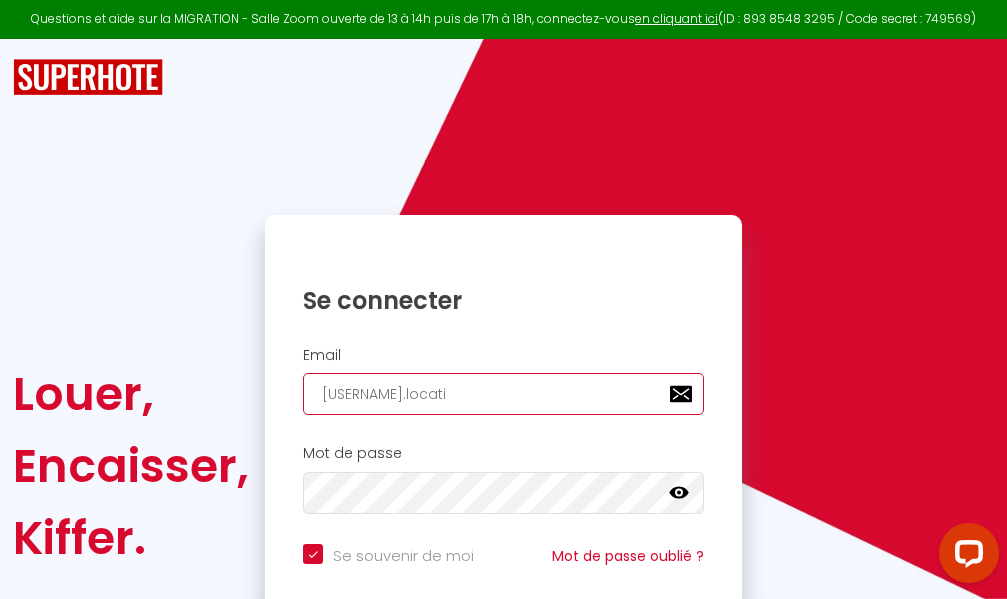 checkbox on "true" 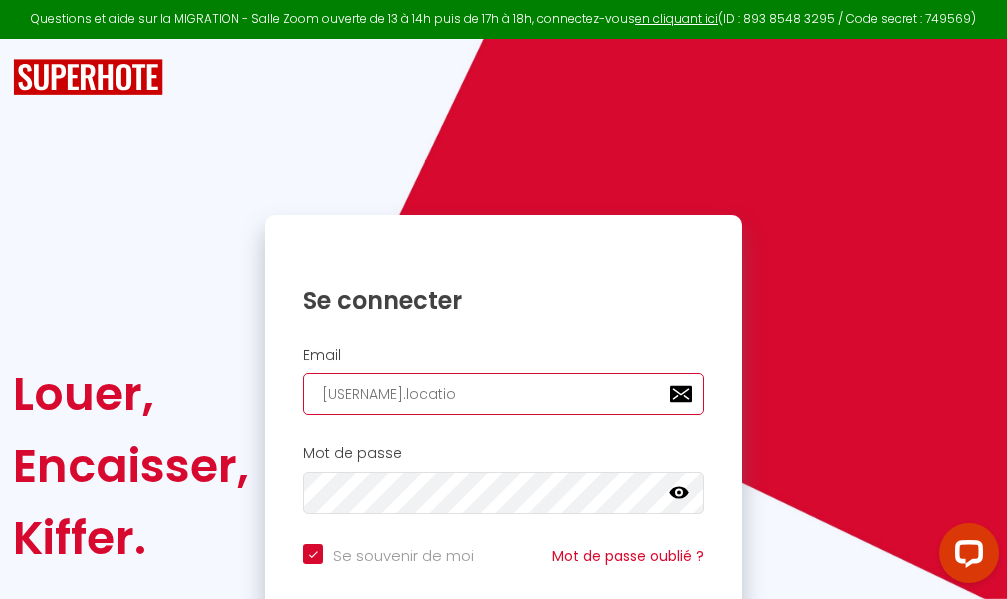 checkbox on "true" 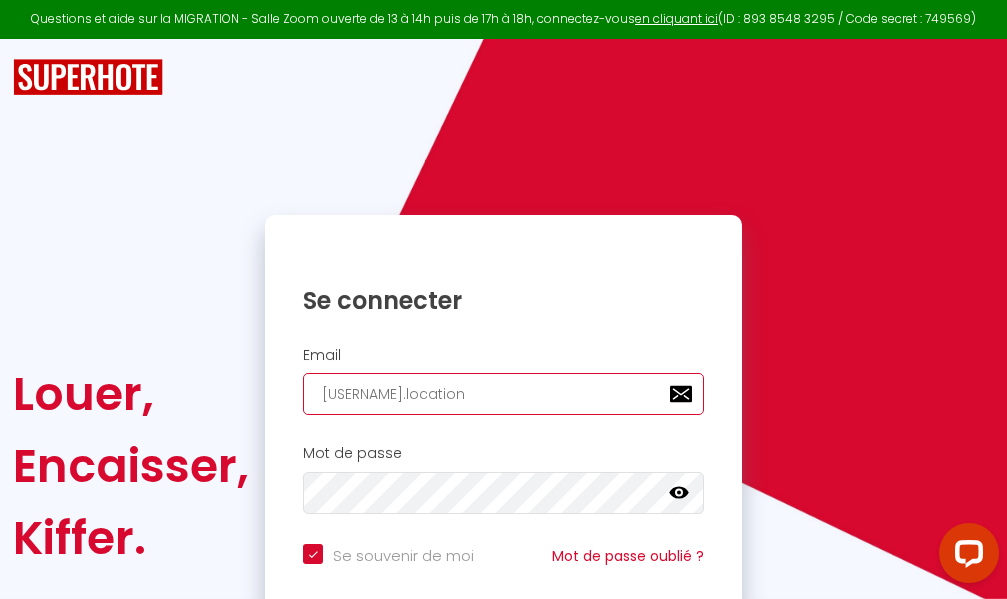 checkbox on "true" 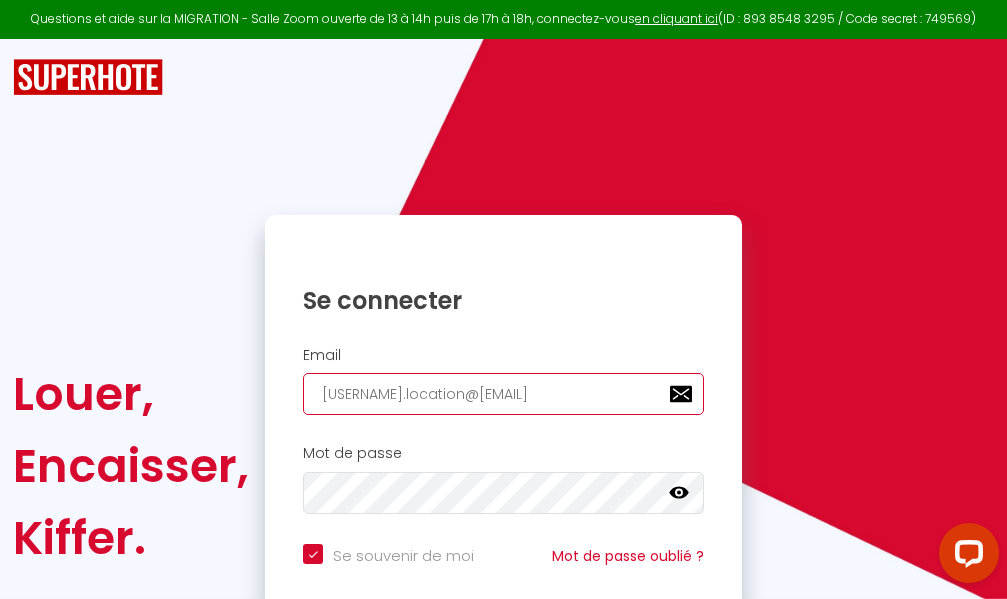 checkbox on "true" 